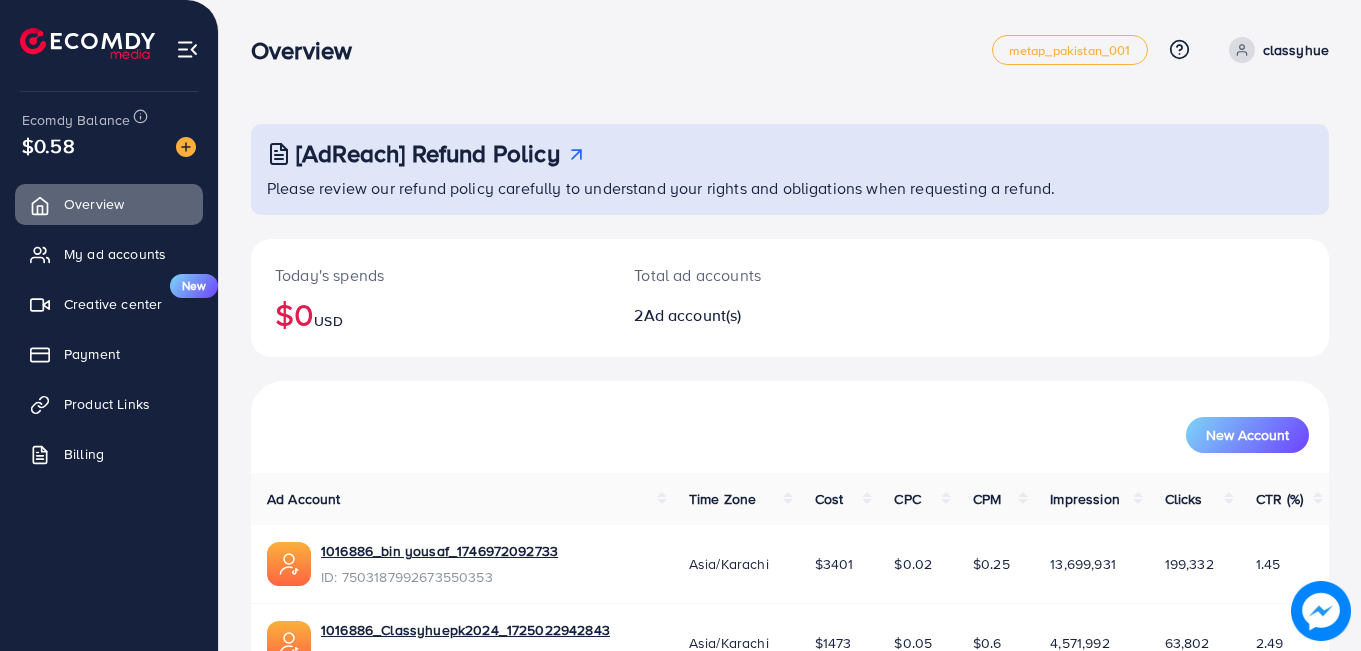 scroll, scrollTop: 0, scrollLeft: 0, axis: both 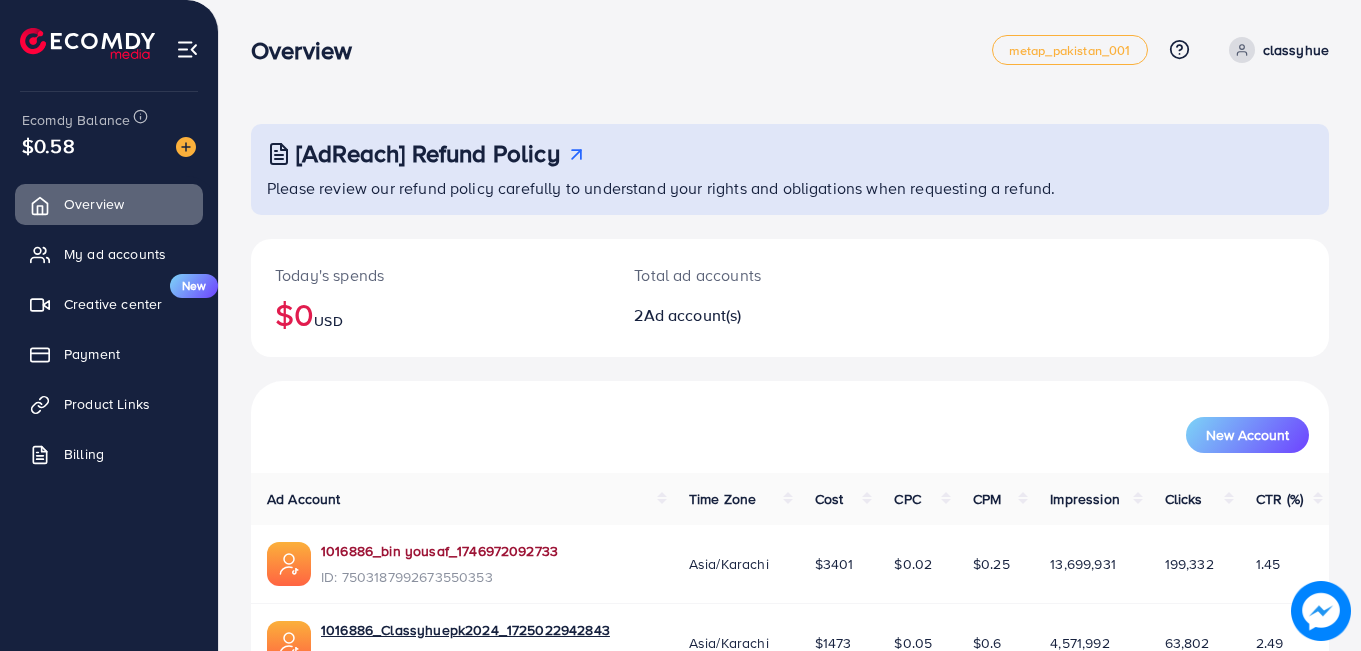 click on "1016886_bin yousaf_1746972092733" at bounding box center (439, 551) 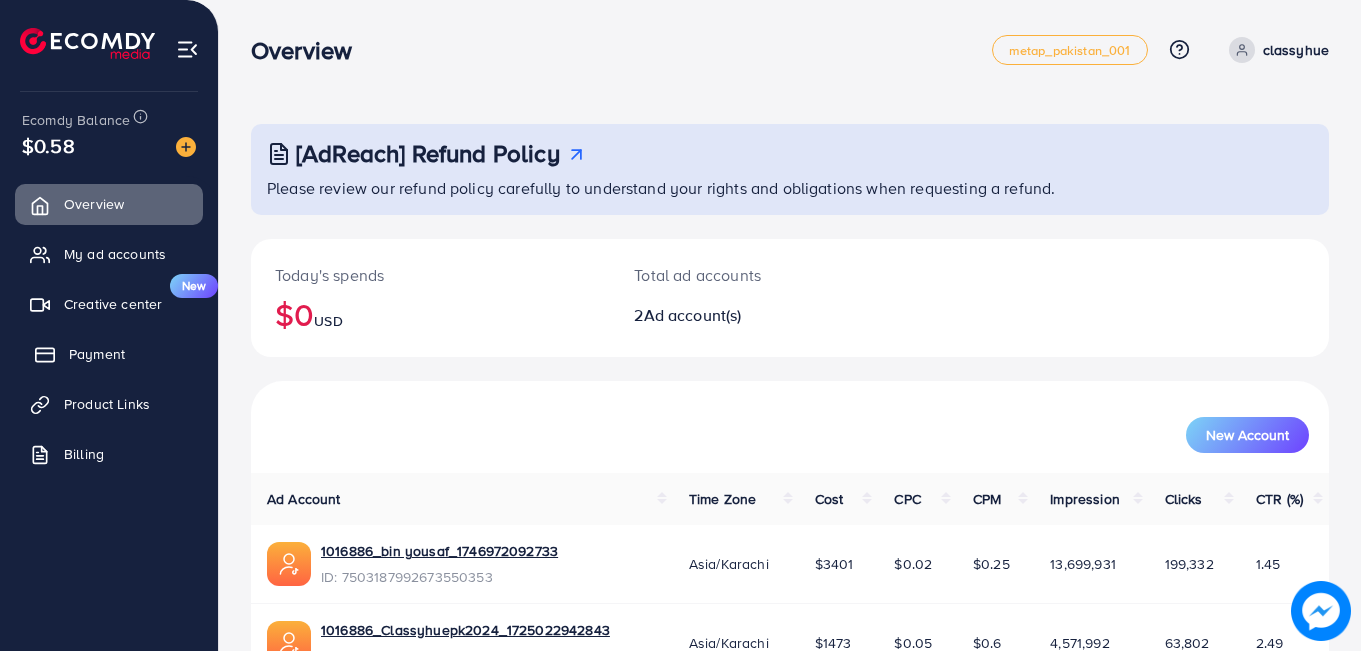 click on "Payment" at bounding box center (97, 354) 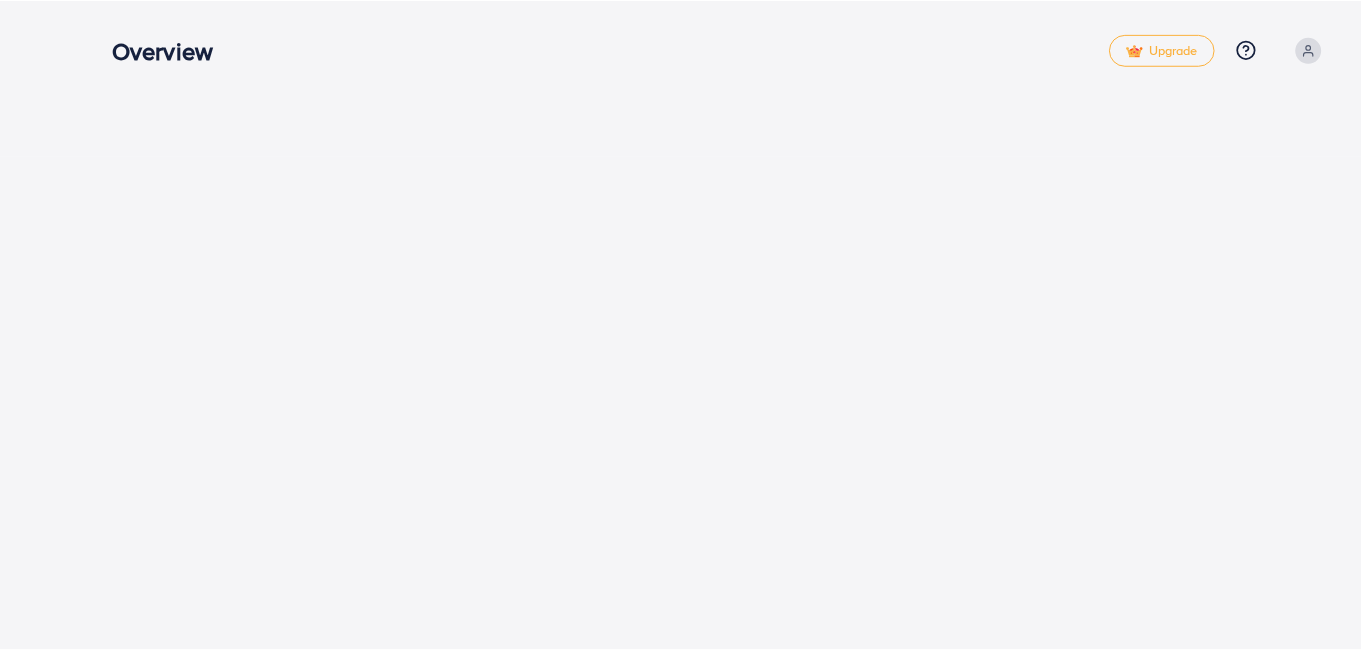 scroll, scrollTop: 0, scrollLeft: 0, axis: both 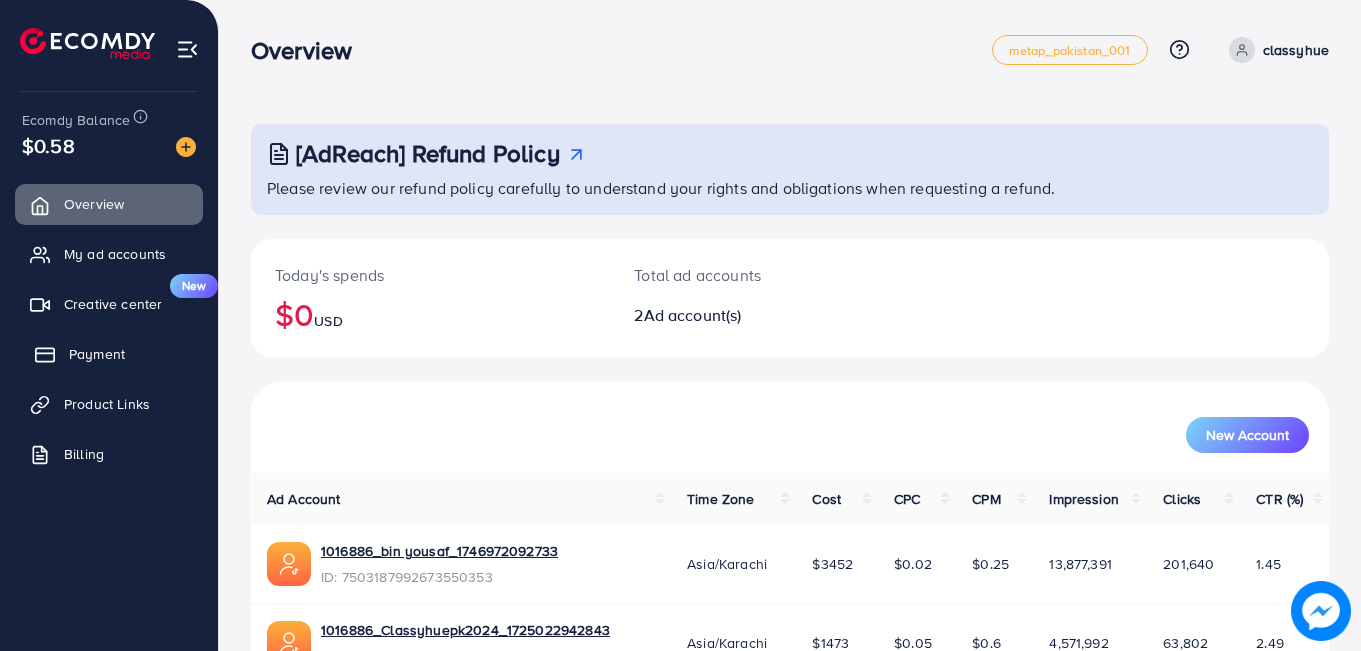 click on "Payment" at bounding box center (97, 354) 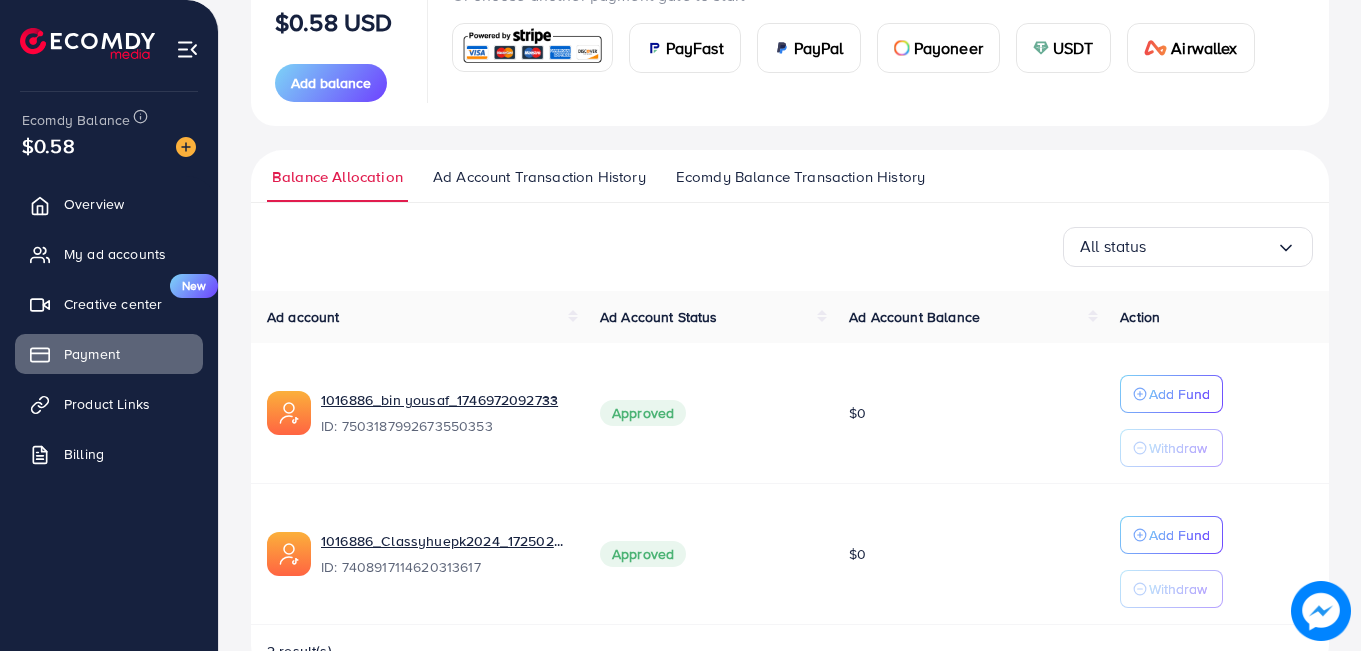 scroll, scrollTop: 281, scrollLeft: 0, axis: vertical 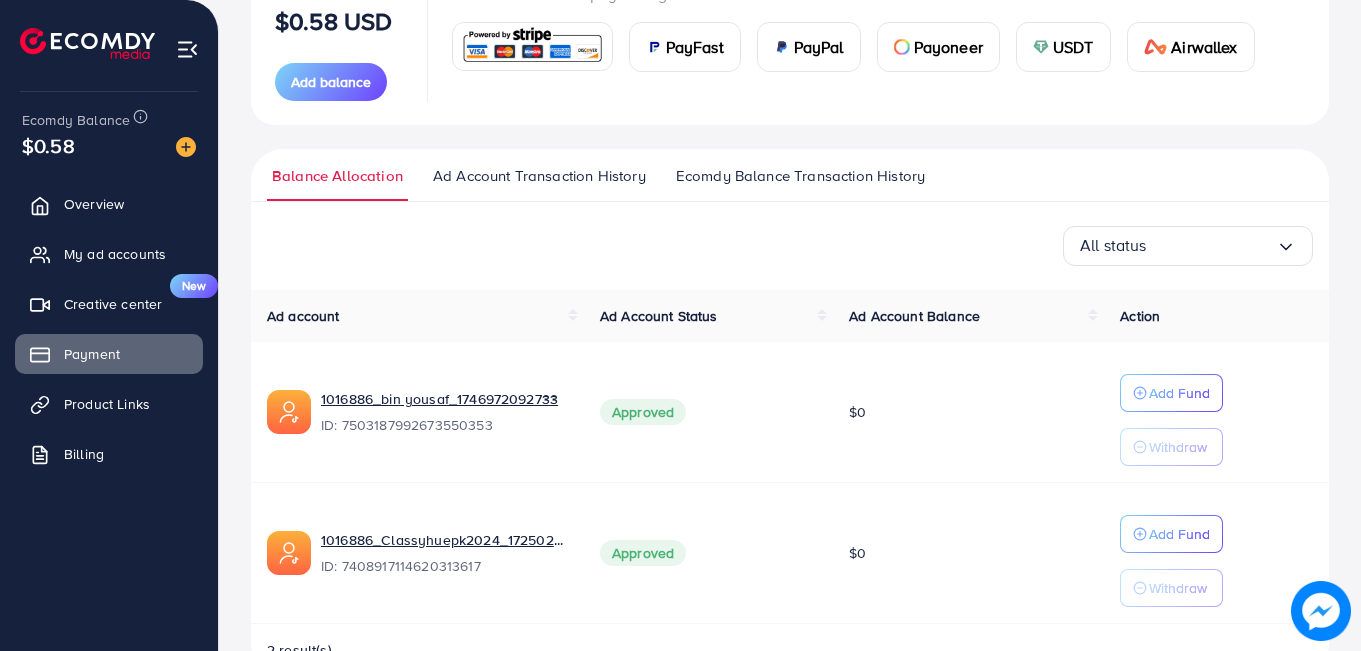 click on "USDT" at bounding box center [1073, 47] 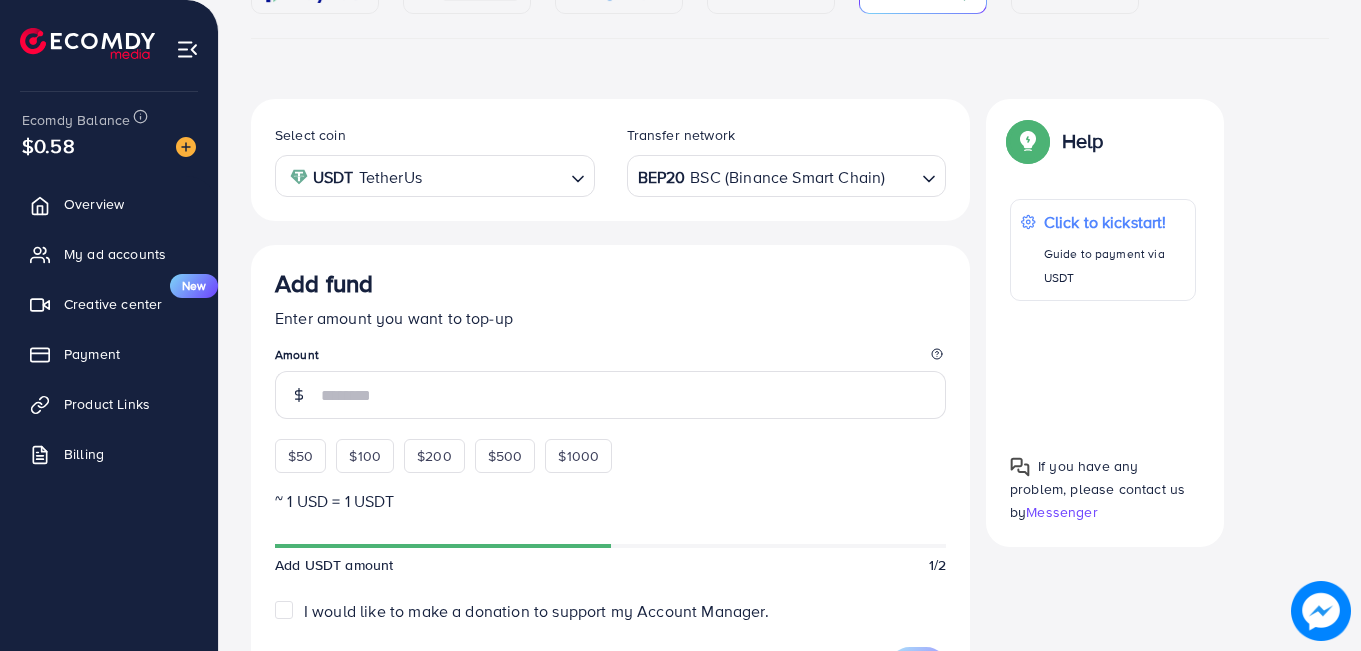 scroll, scrollTop: 351, scrollLeft: 0, axis: vertical 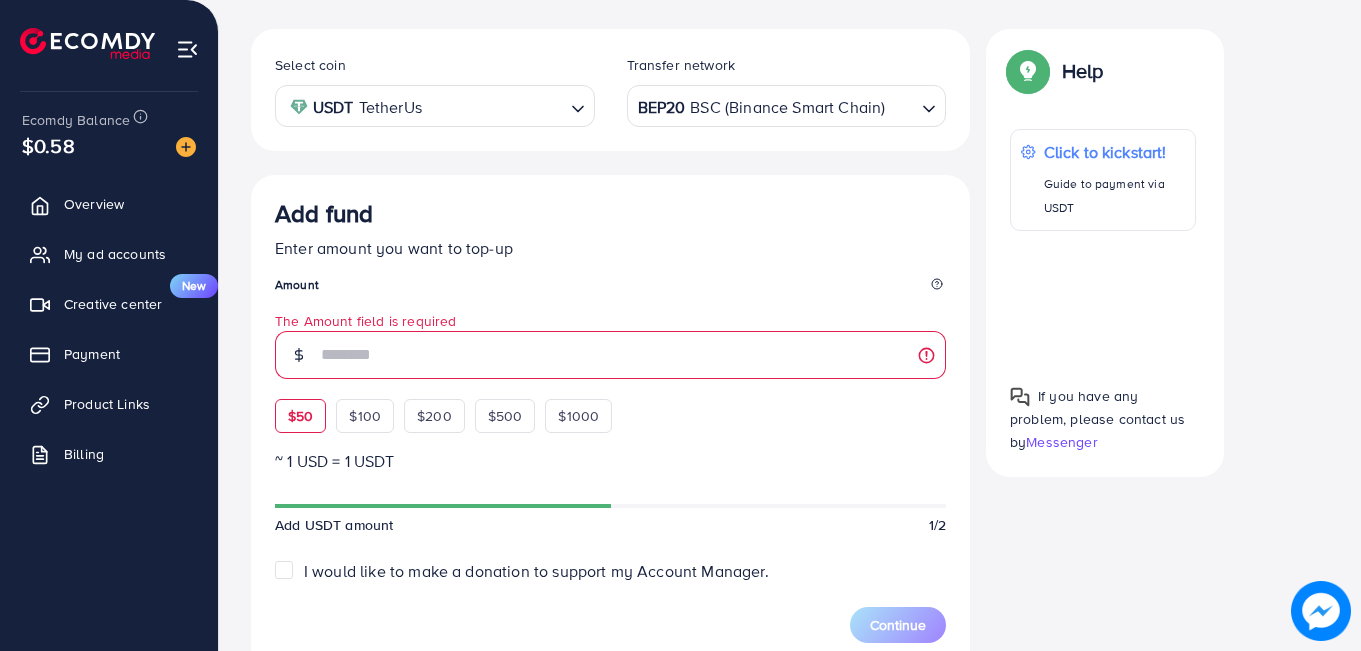 click on "$50 $100 $200 $500 $1000" at bounding box center [480, 411] 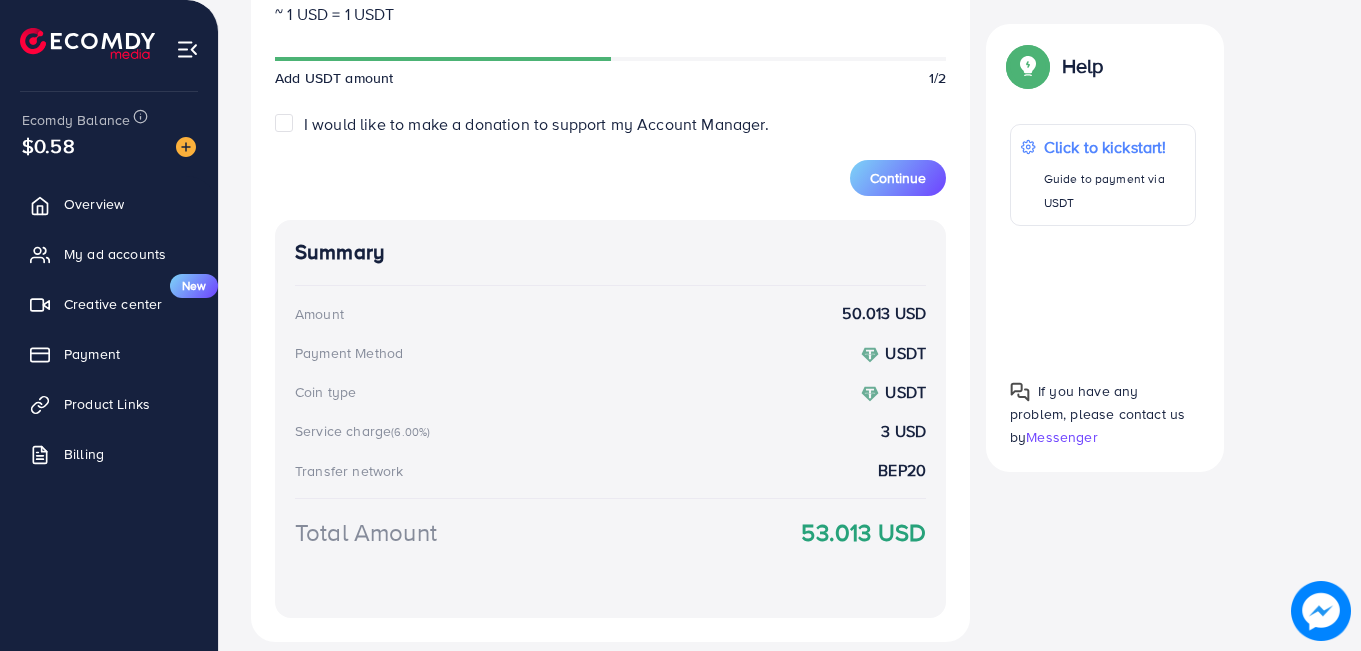 scroll, scrollTop: 861, scrollLeft: 0, axis: vertical 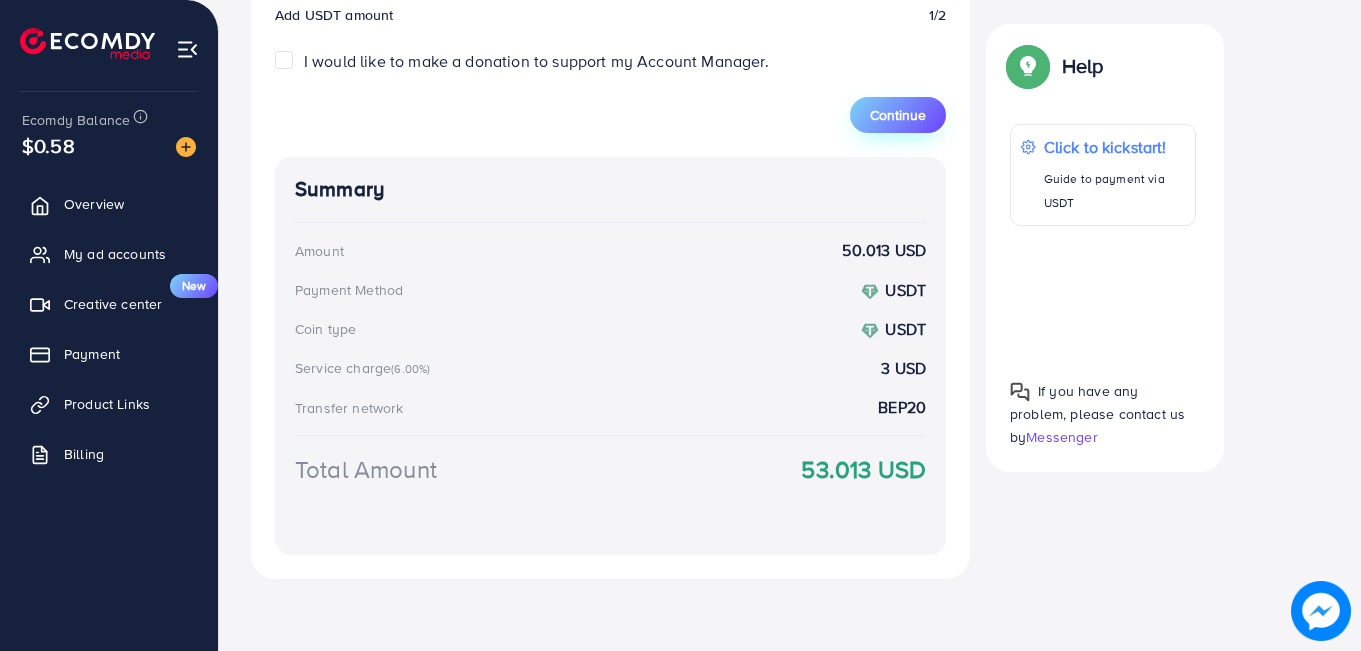 click on "Continue" at bounding box center (898, 115) 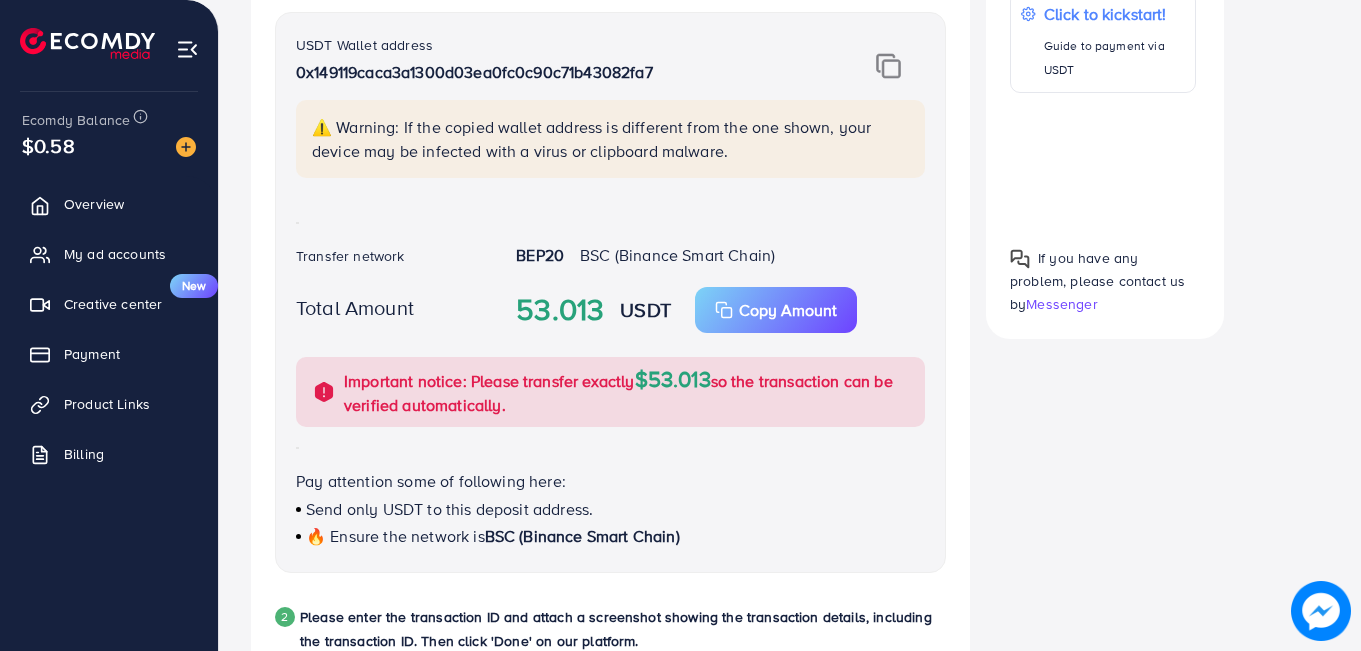 scroll, scrollTop: 488, scrollLeft: 0, axis: vertical 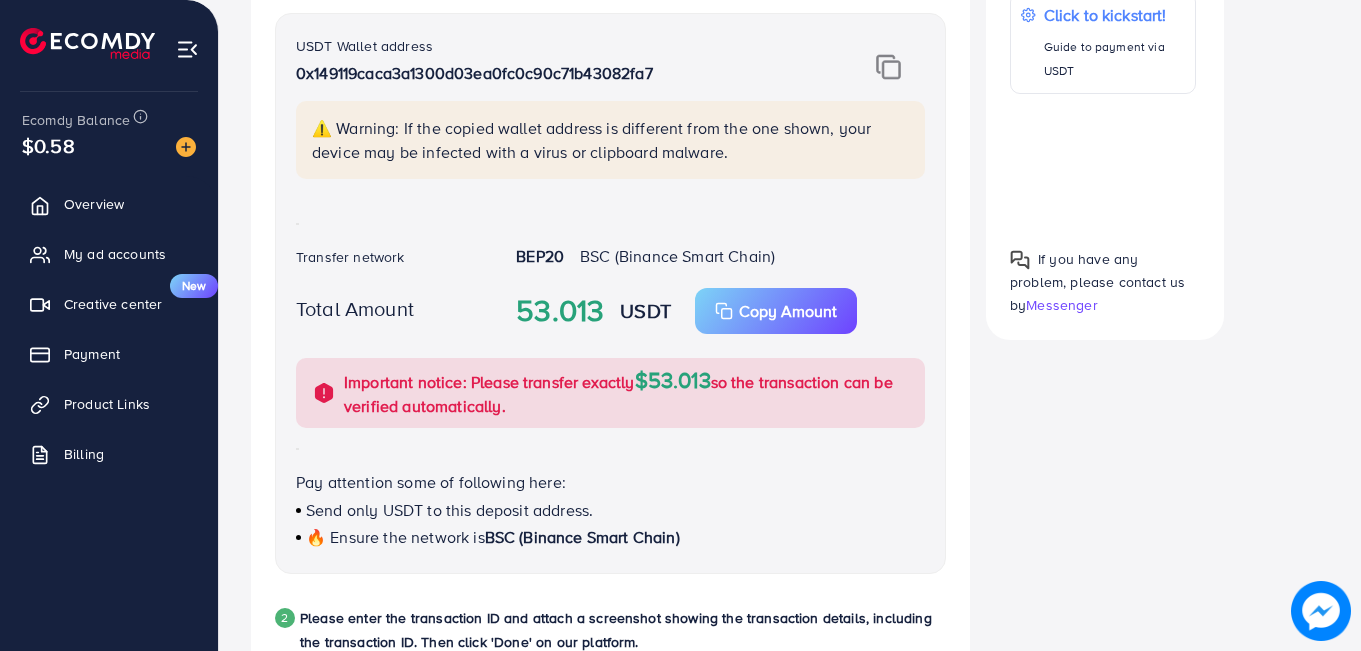click at bounding box center [888, 67] 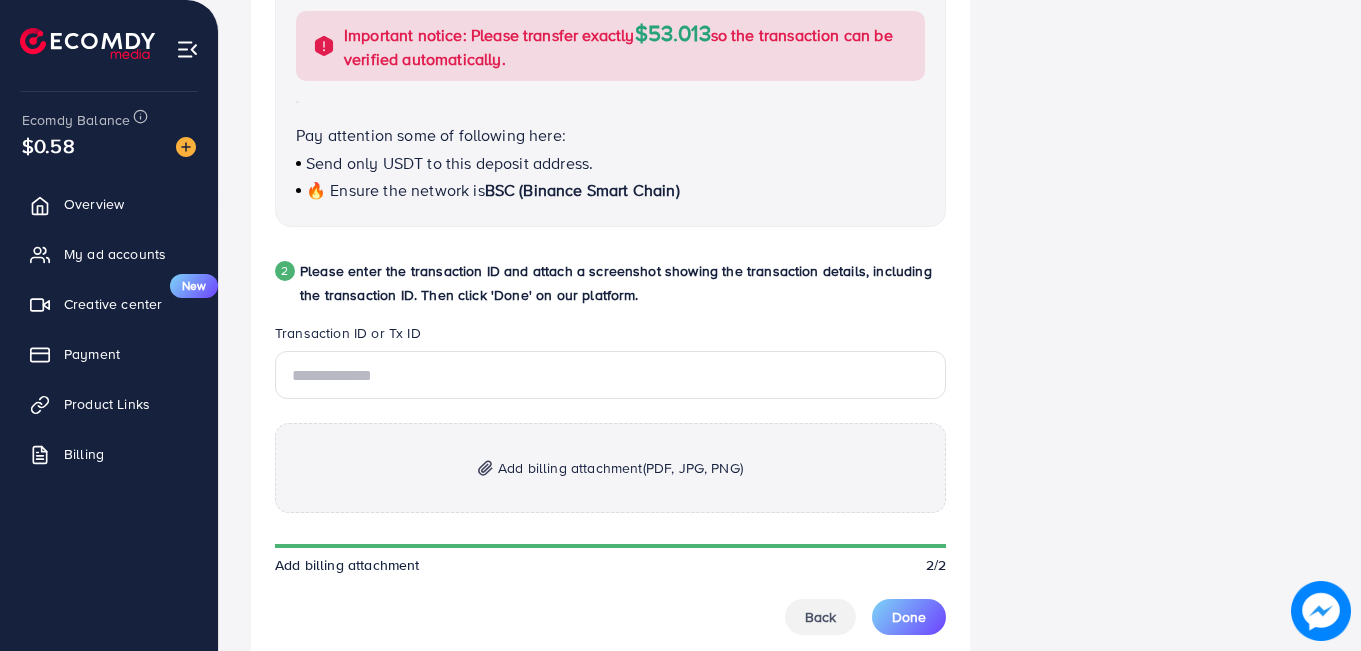 scroll, scrollTop: 836, scrollLeft: 0, axis: vertical 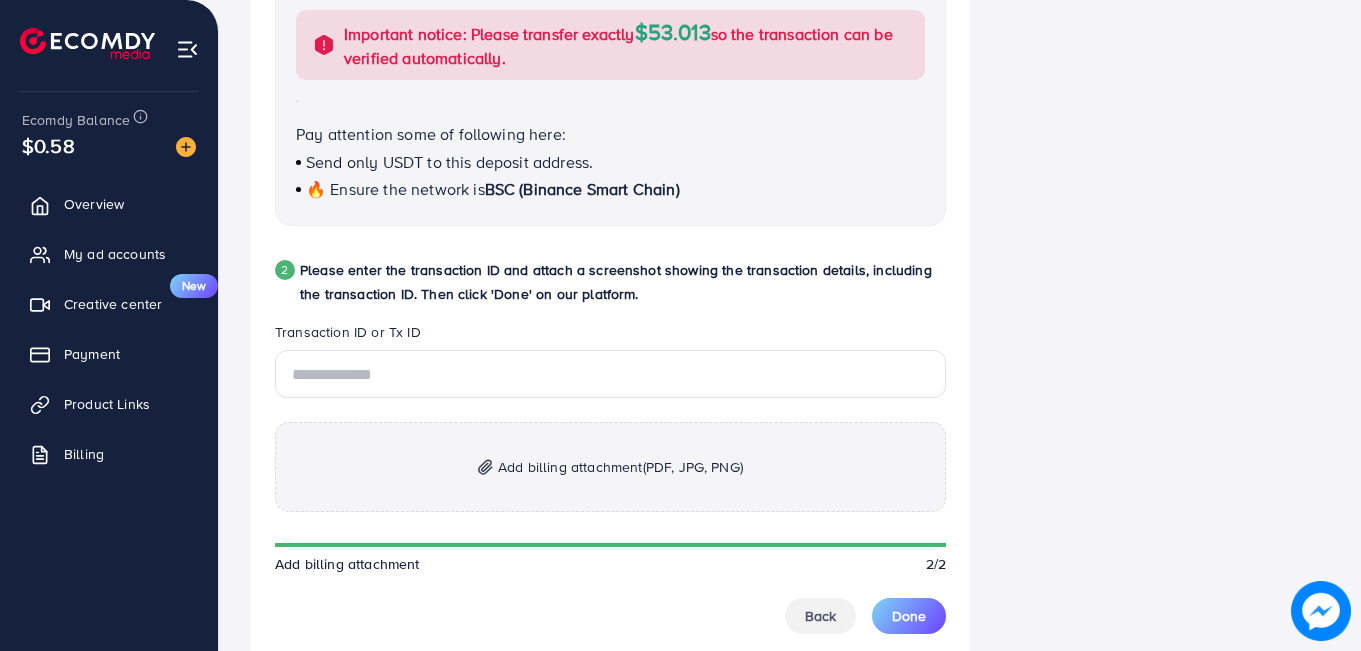 click on "Add billing attachment  (PDF, JPG, PNG)" at bounding box center (620, 467) 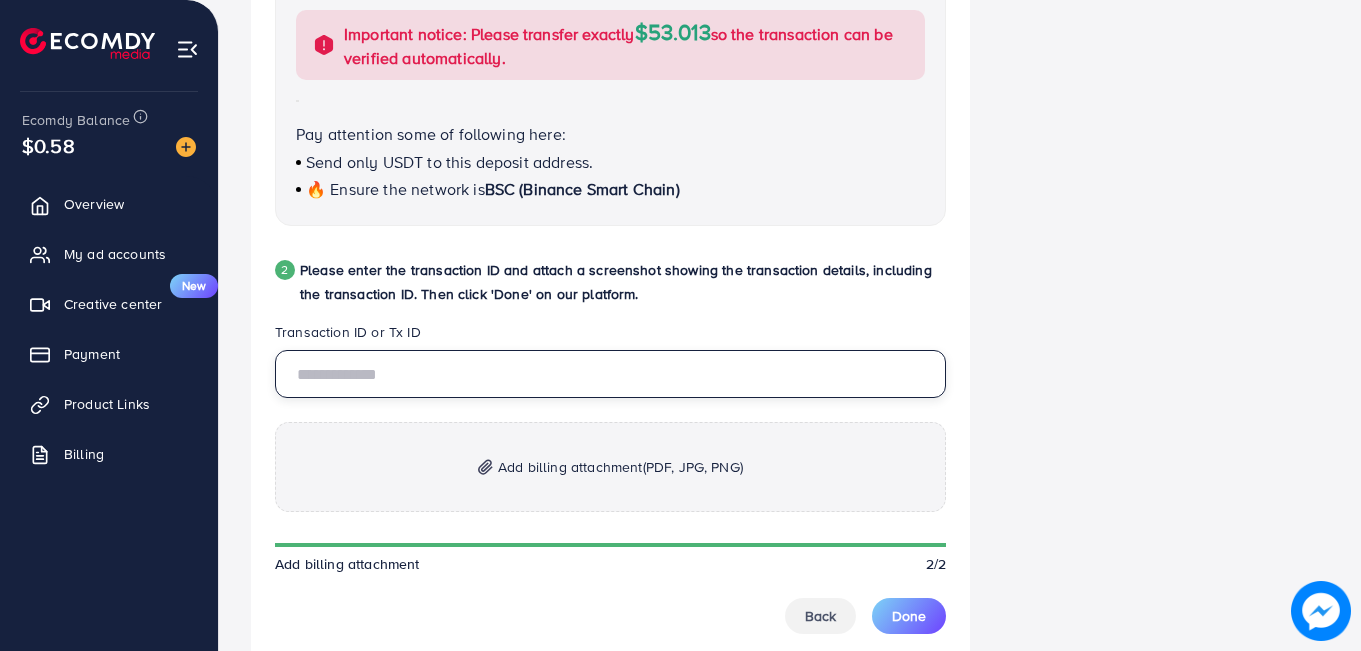 click at bounding box center (610, 374) 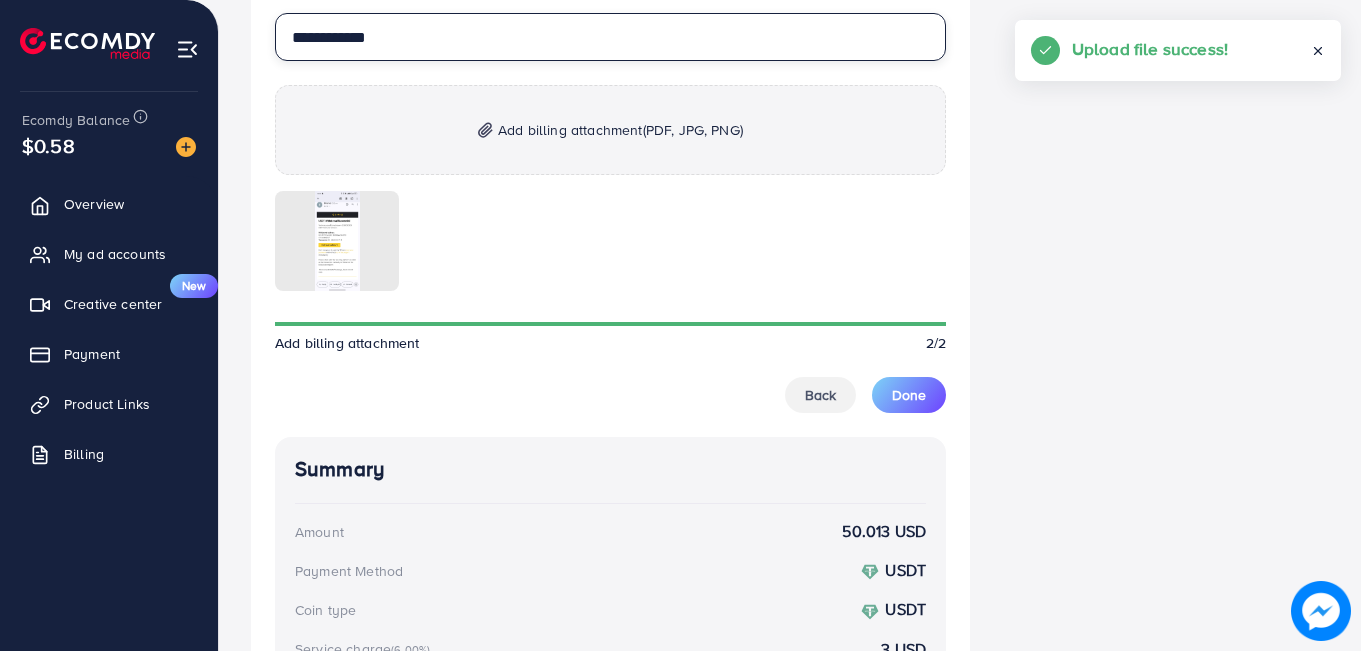 scroll, scrollTop: 1198, scrollLeft: 0, axis: vertical 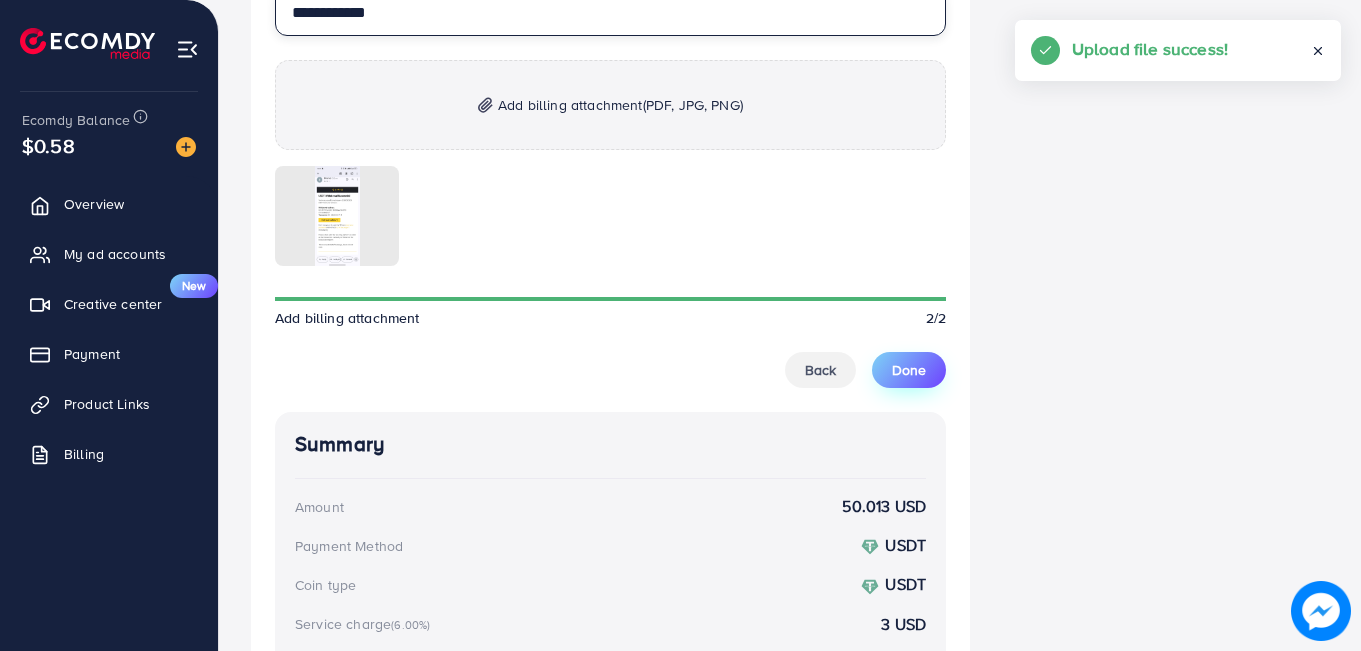 type on "**********" 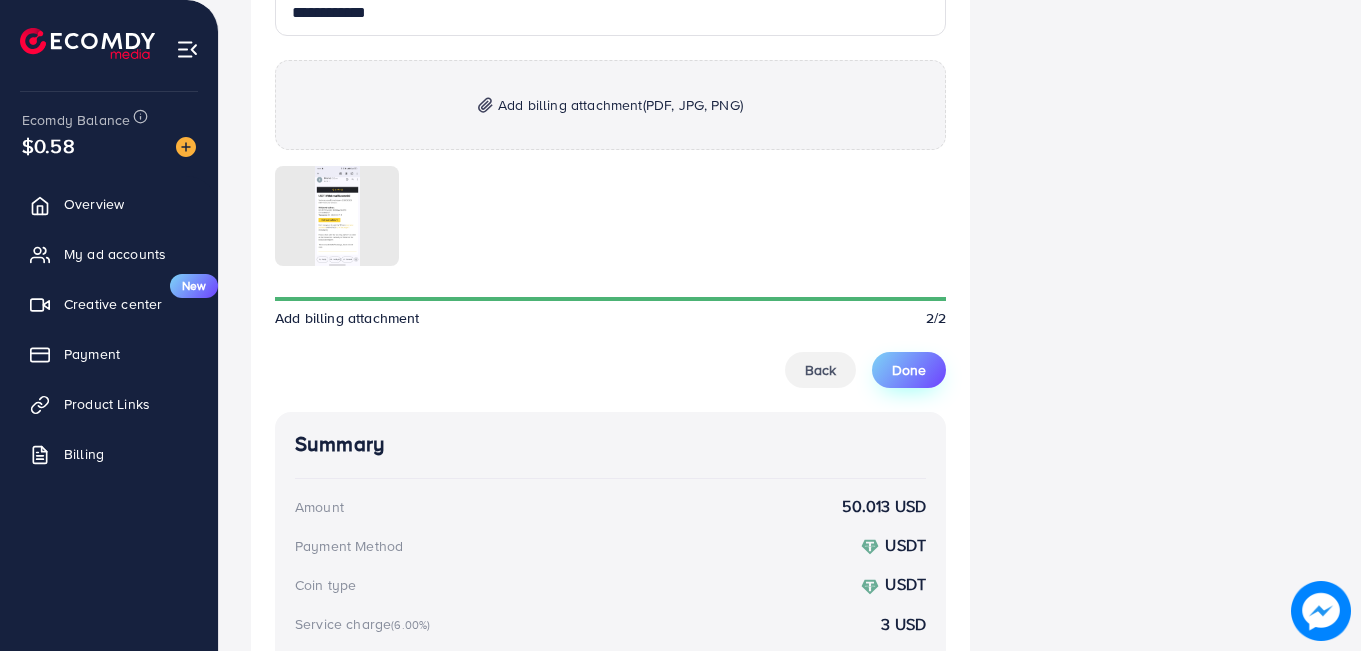 click on "Done" at bounding box center (909, 370) 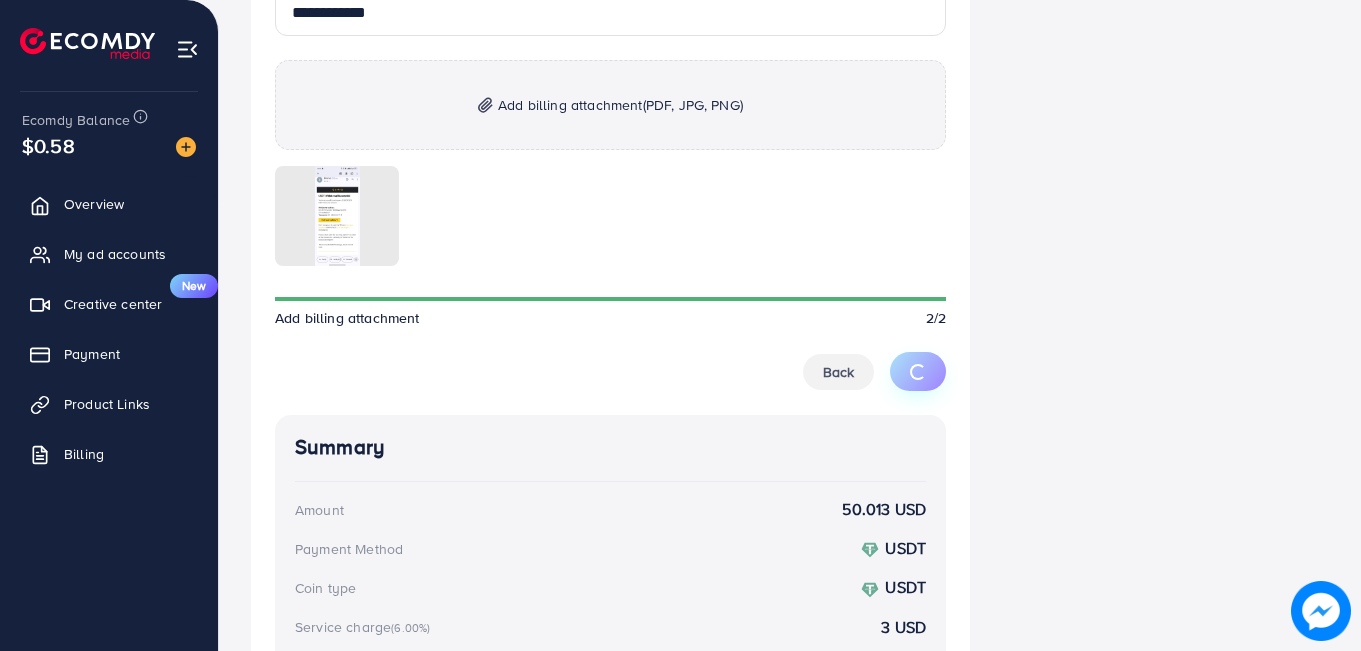 scroll, scrollTop: 351, scrollLeft: 0, axis: vertical 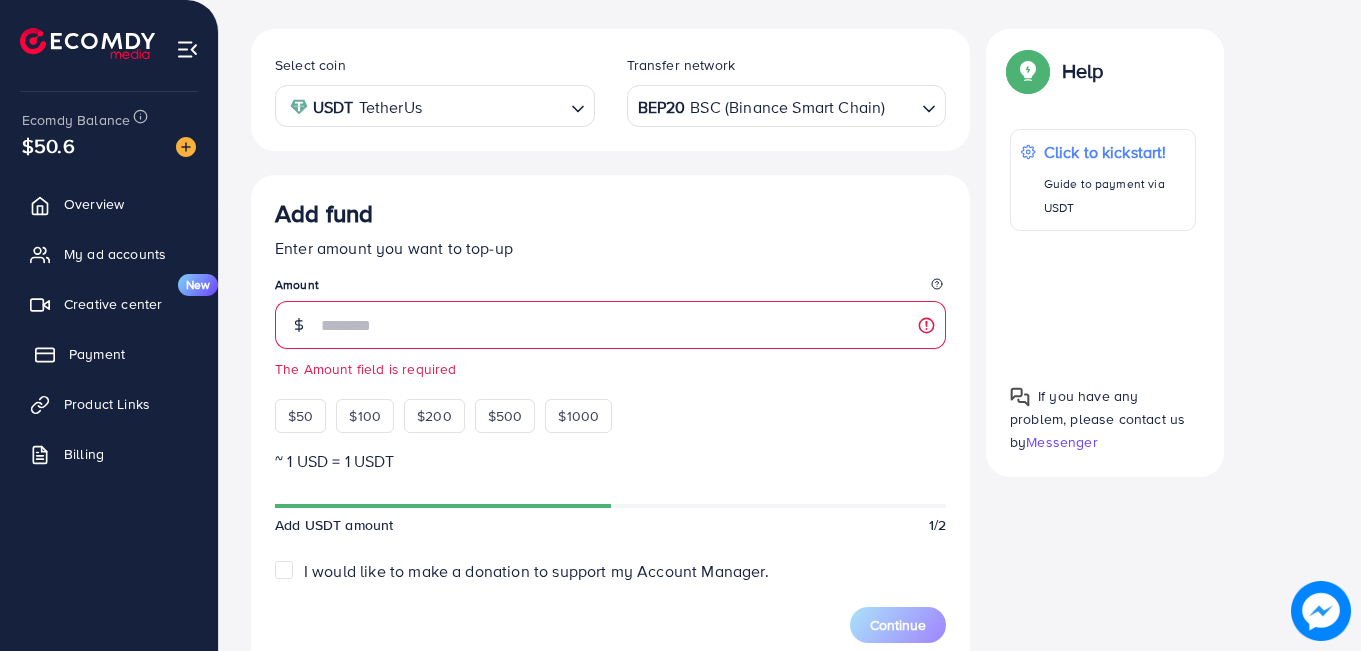 click on "Payment" at bounding box center (97, 354) 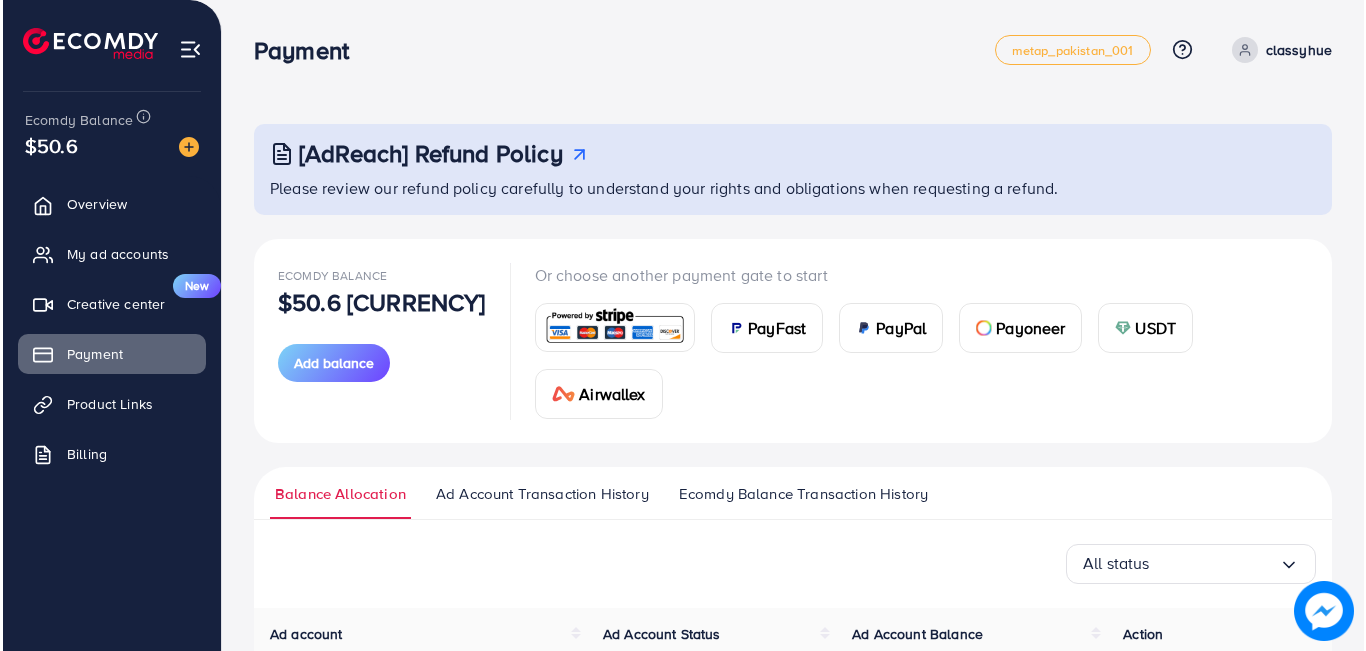 scroll, scrollTop: 338, scrollLeft: 0, axis: vertical 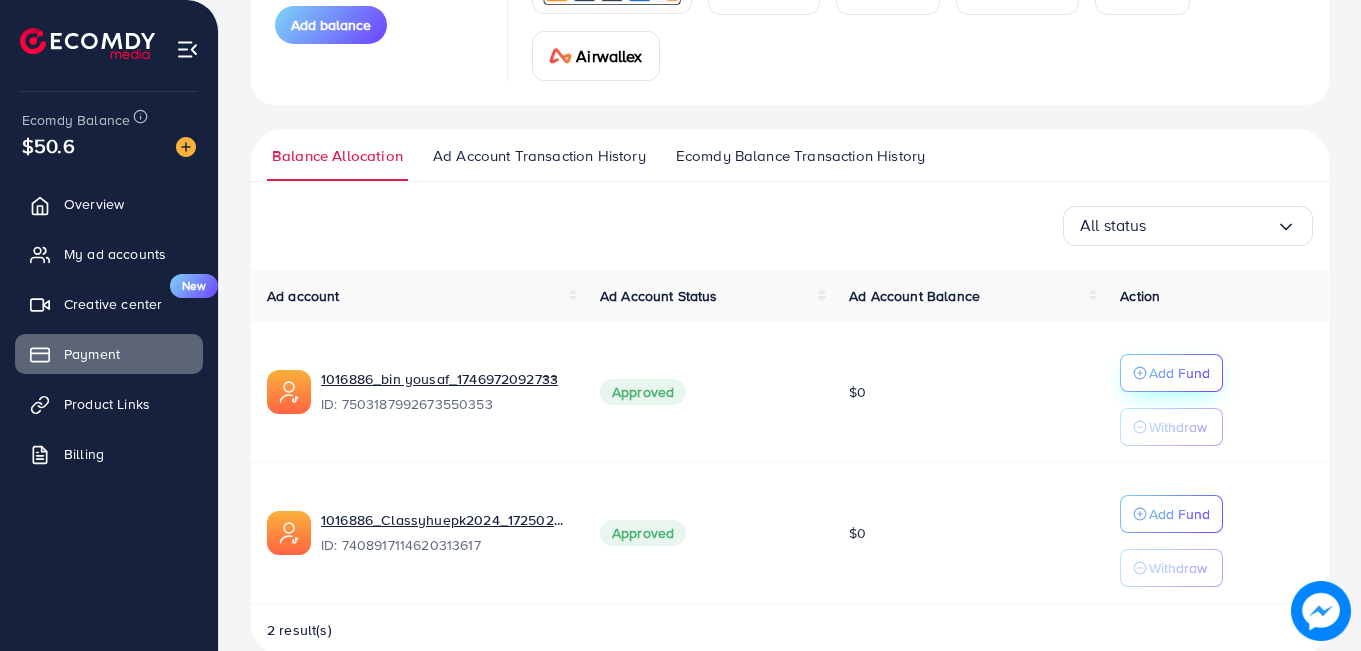 click 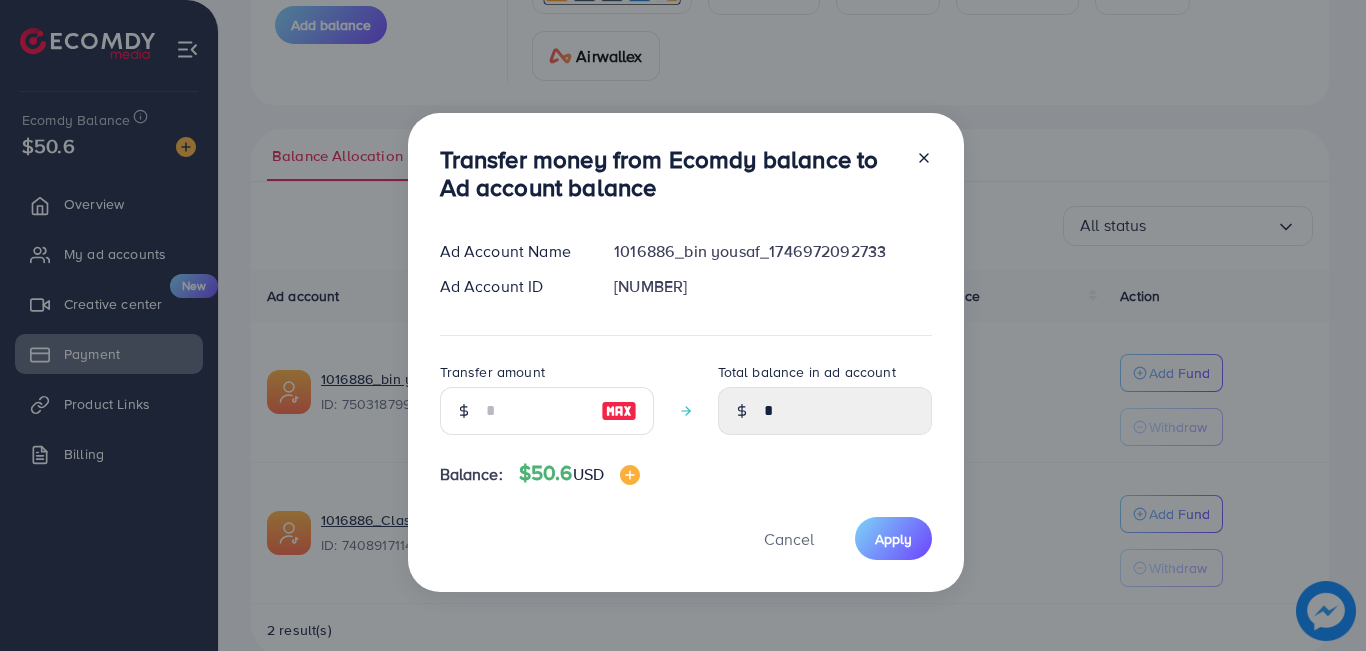 click at bounding box center [619, 411] 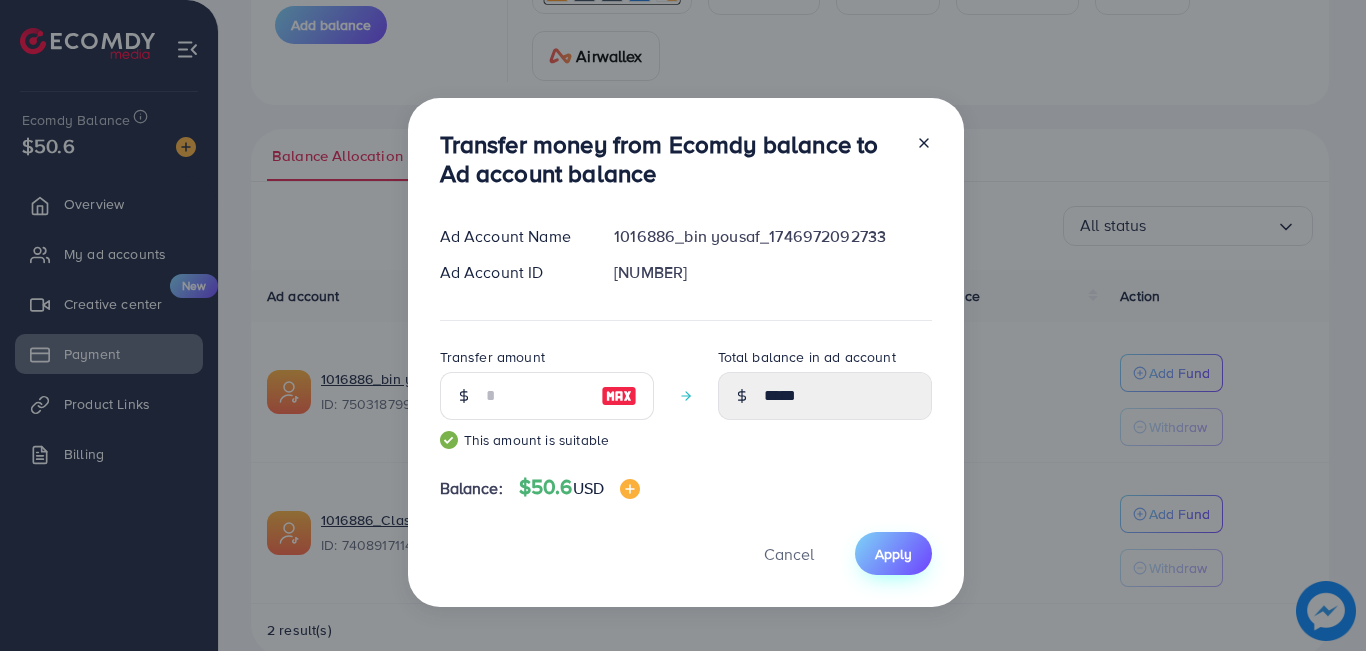 click on "Apply" at bounding box center [893, 554] 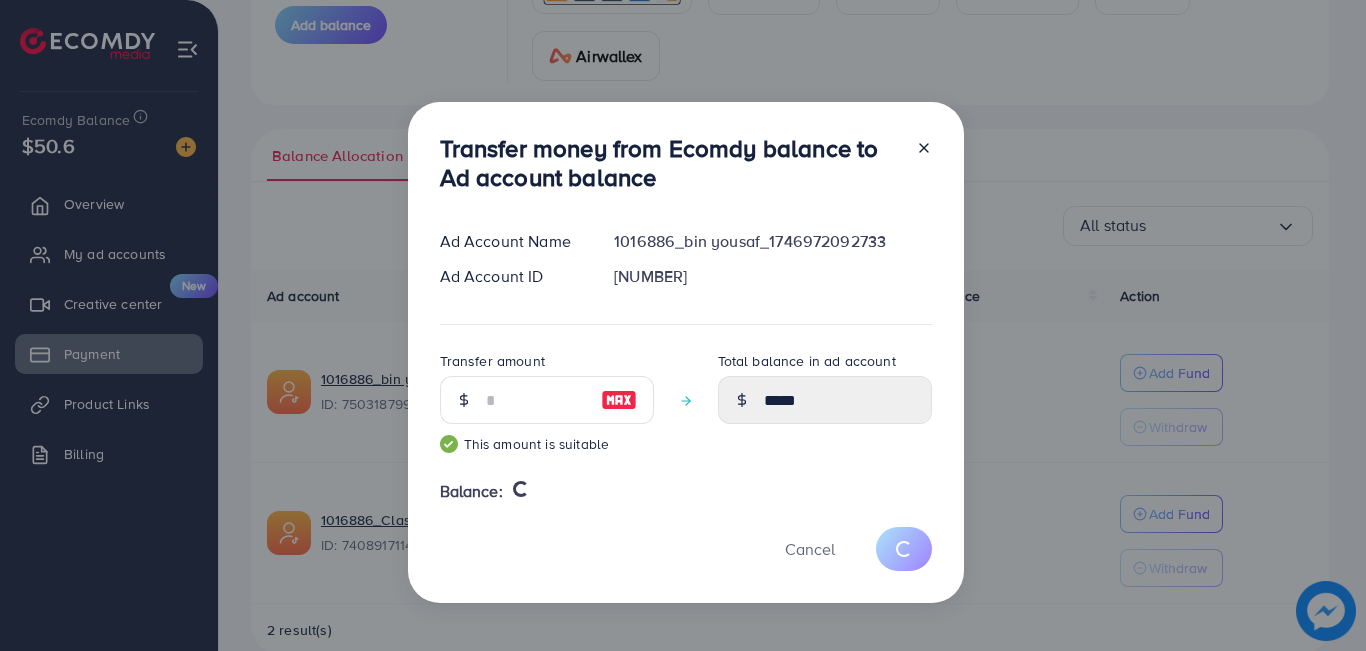 type 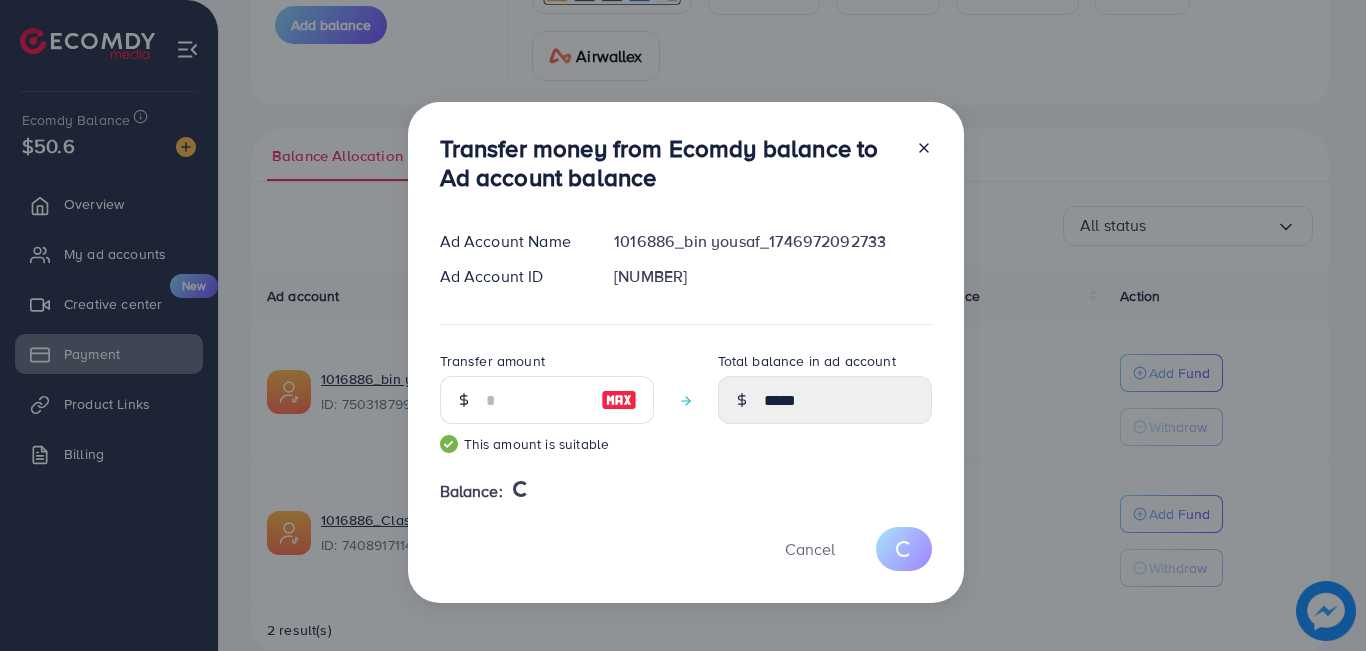 type on "*" 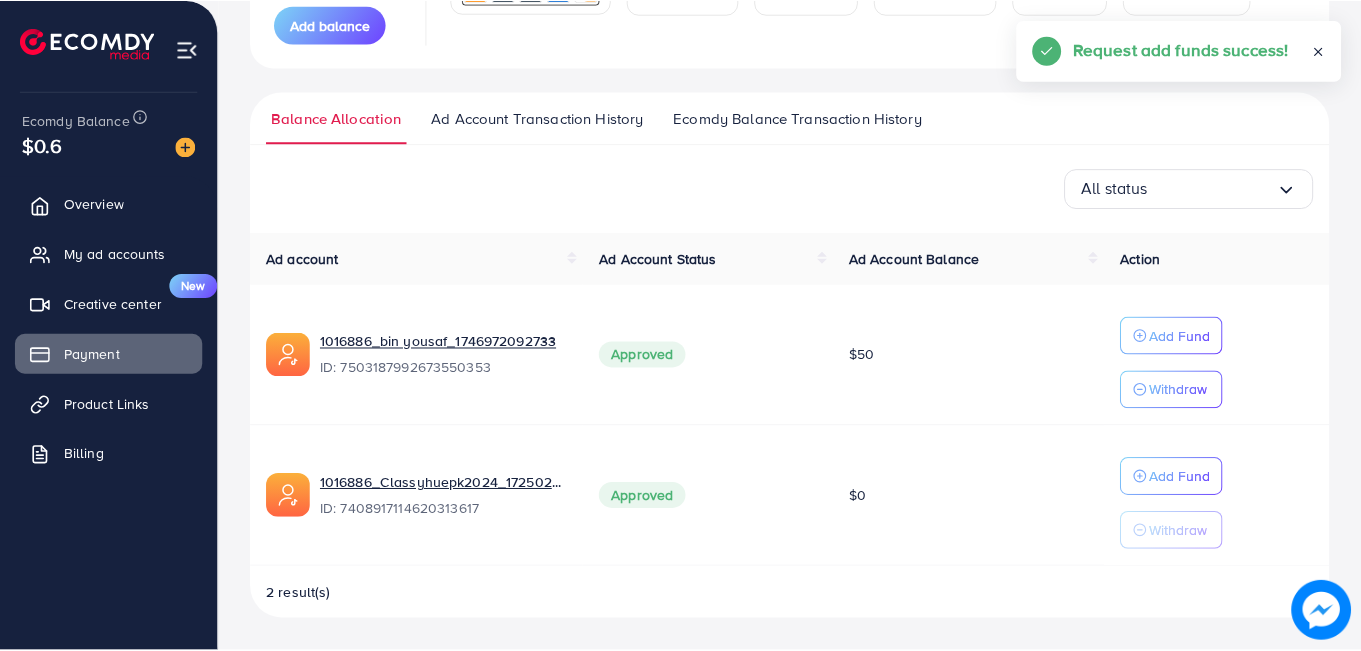 scroll, scrollTop: 338, scrollLeft: 0, axis: vertical 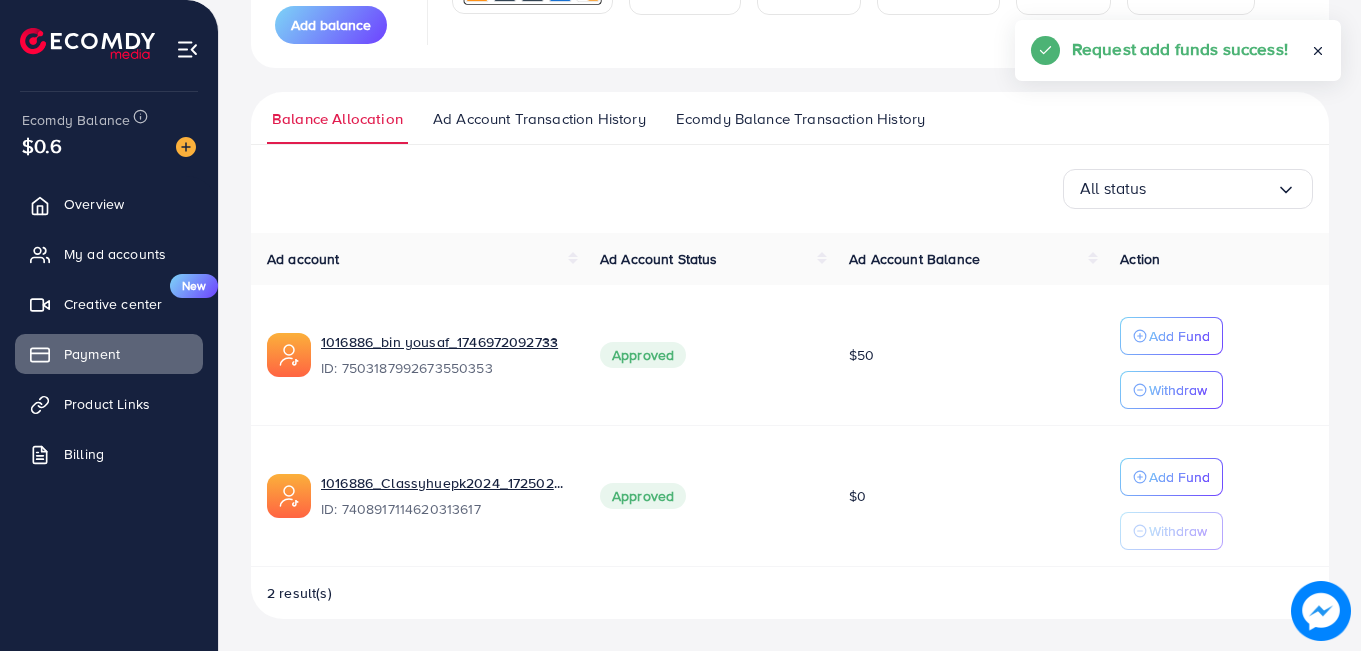 click on "Overview" at bounding box center (94, 204) 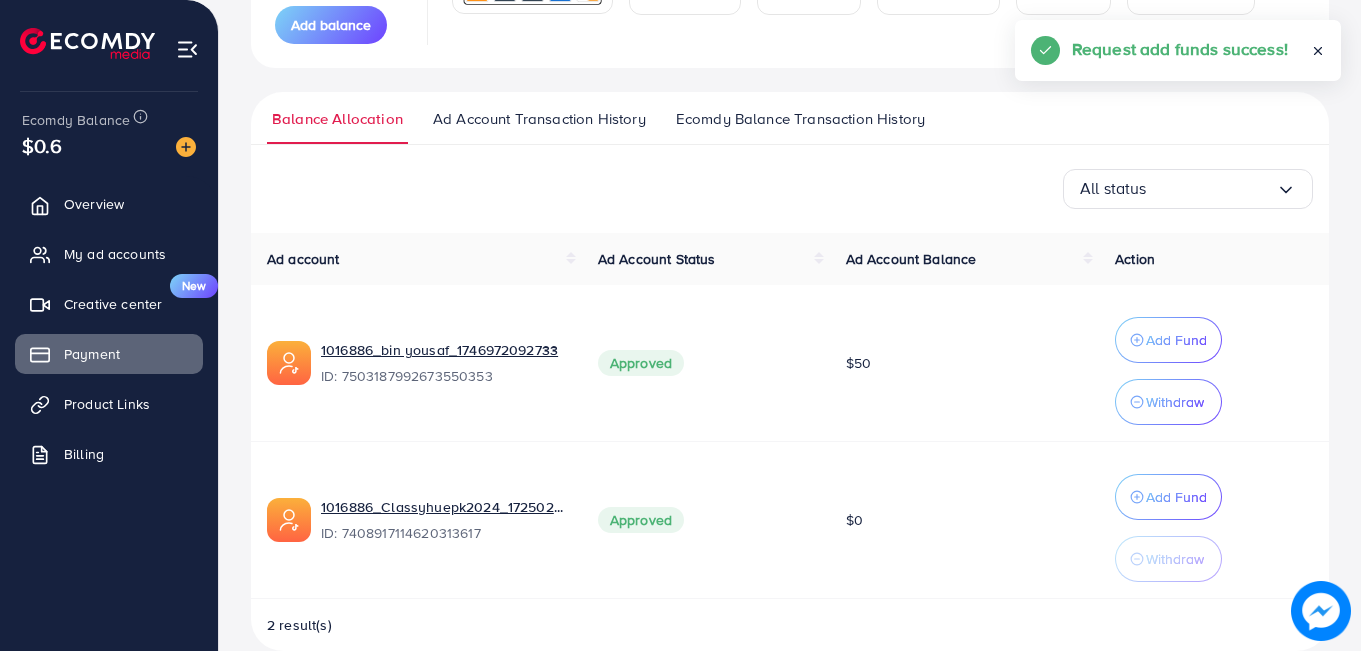 scroll, scrollTop: 0, scrollLeft: 0, axis: both 